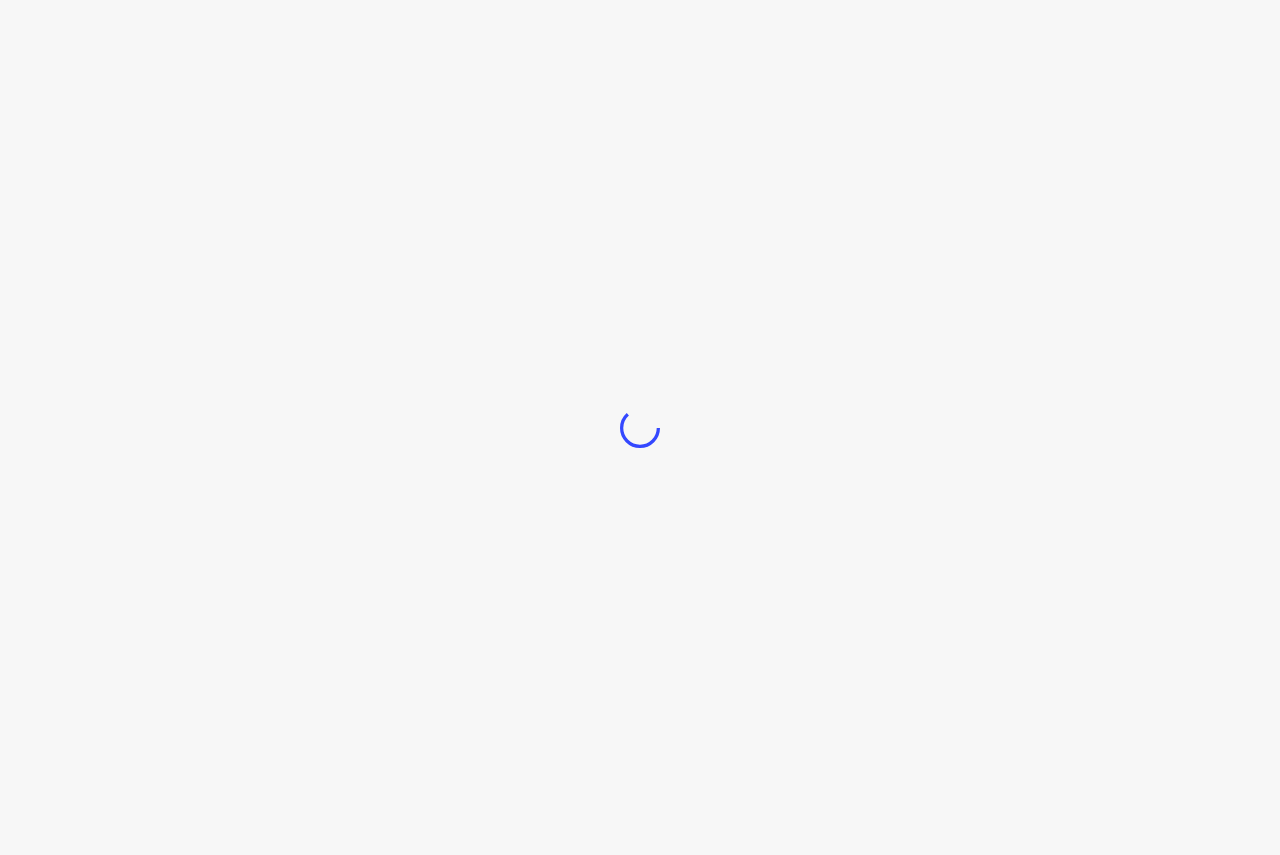 scroll, scrollTop: 0, scrollLeft: 0, axis: both 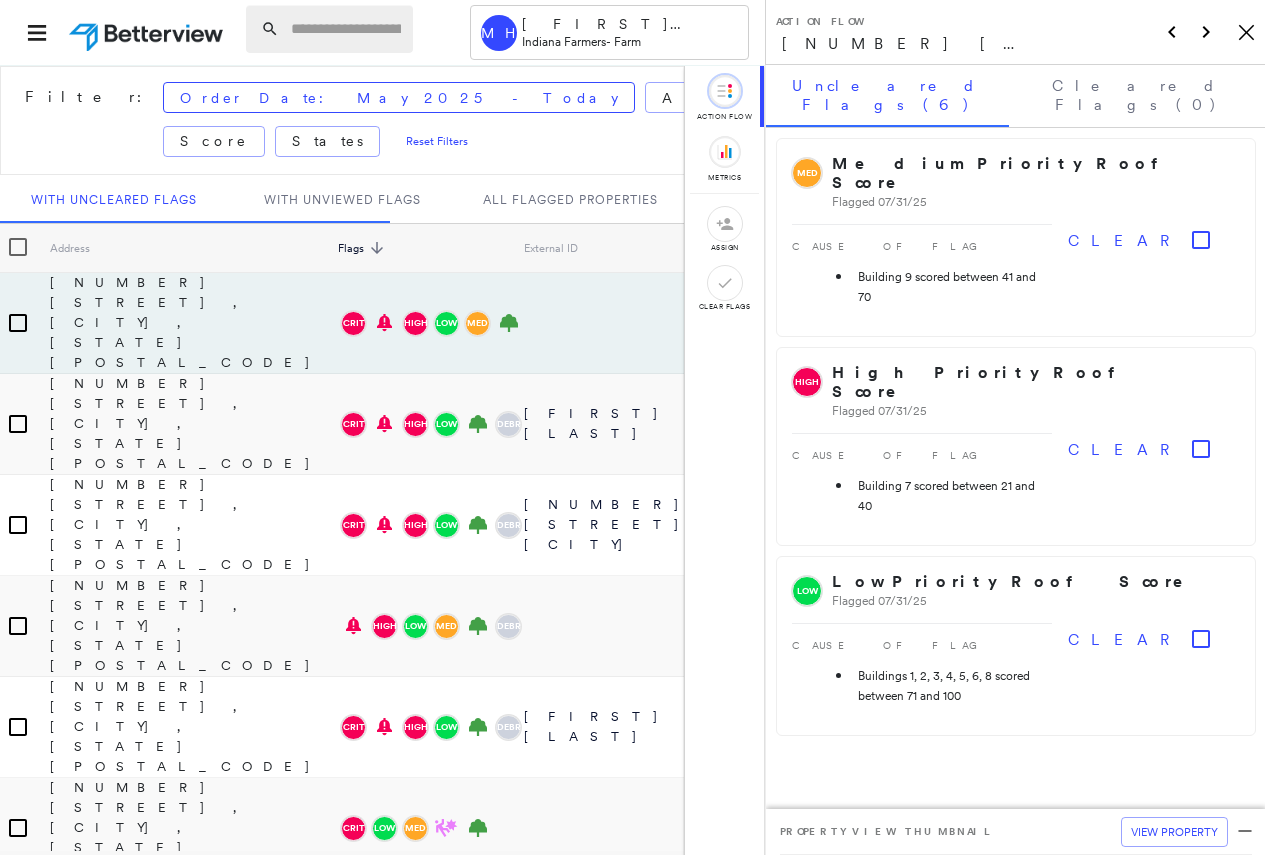 click on "MH [FIRST] [LAST] Indiana Farmers - Farm" at bounding box center (382, 32) 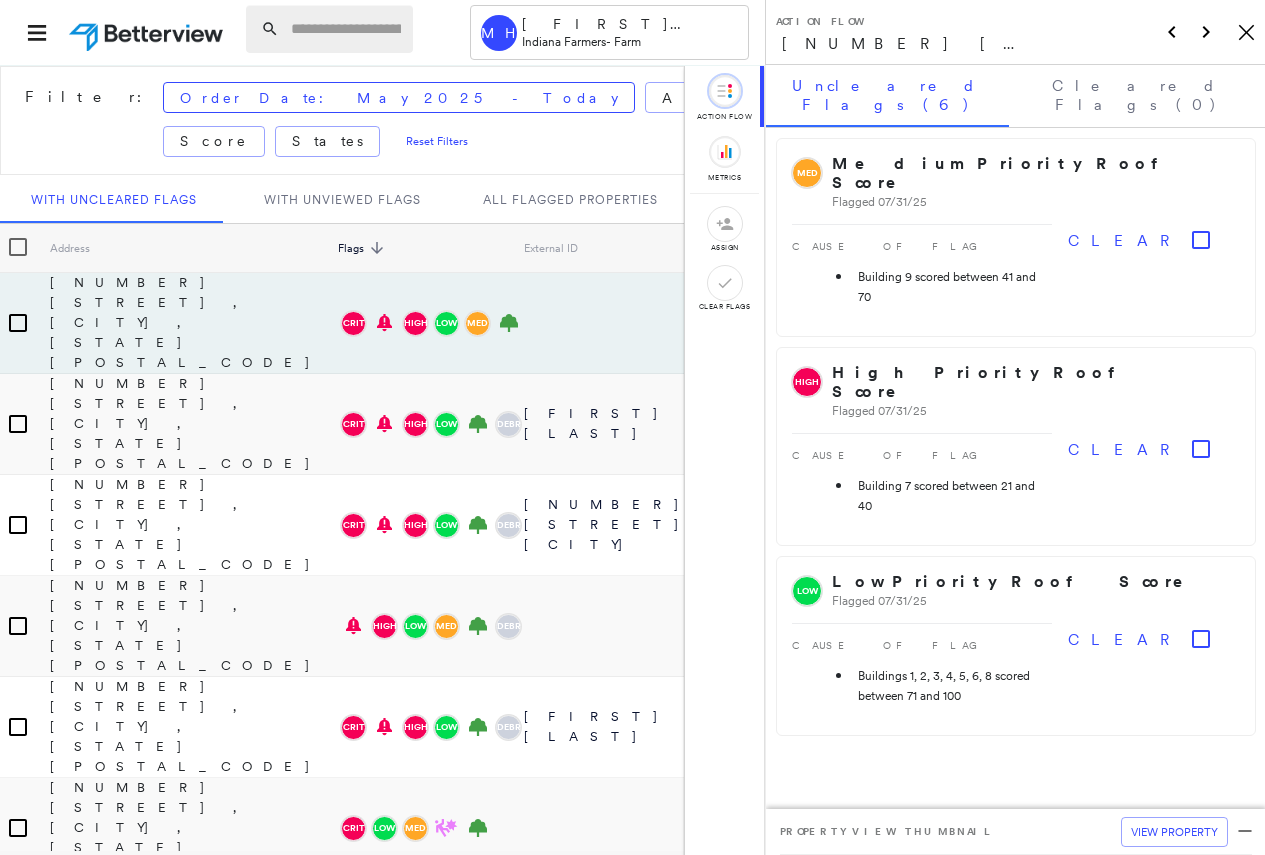 click at bounding box center [346, 29] 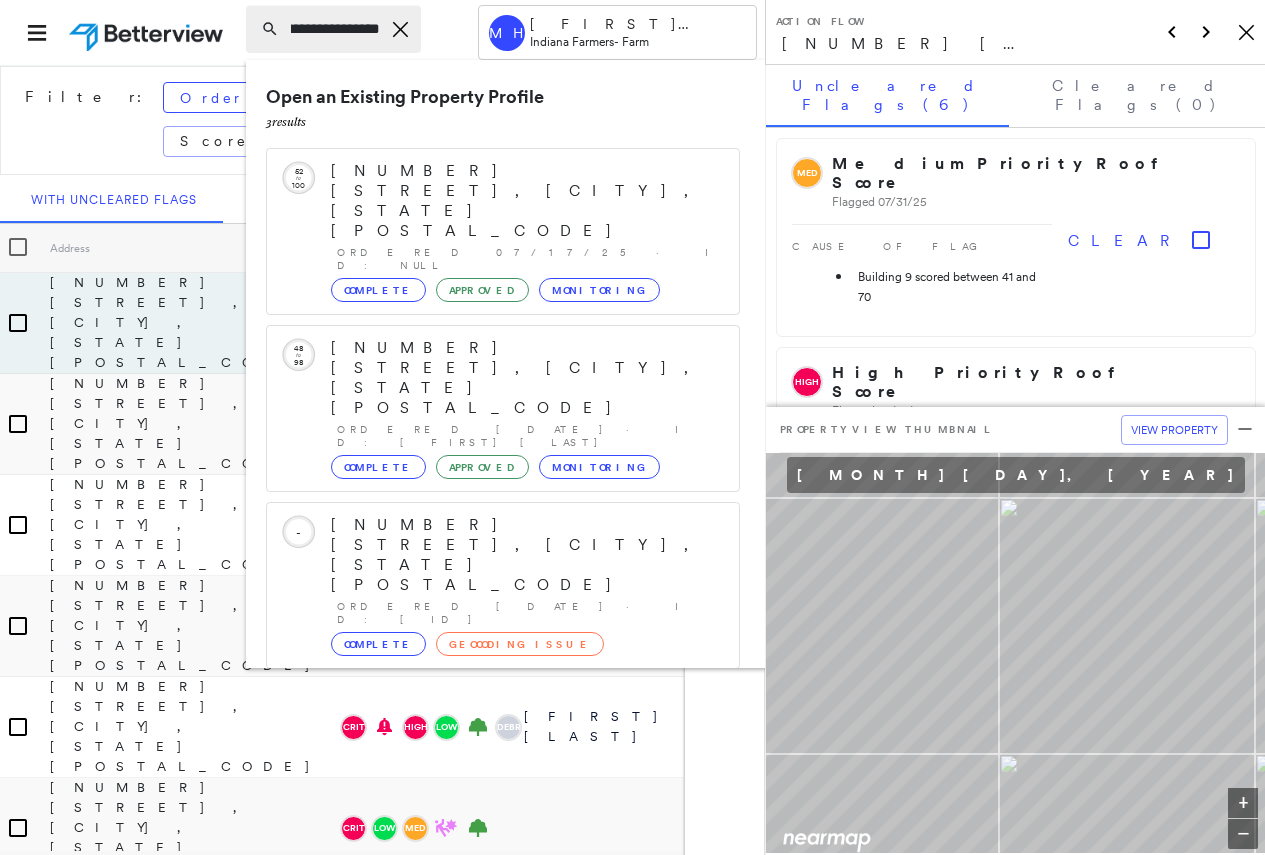 scroll, scrollTop: 0, scrollLeft: 80, axis: horizontal 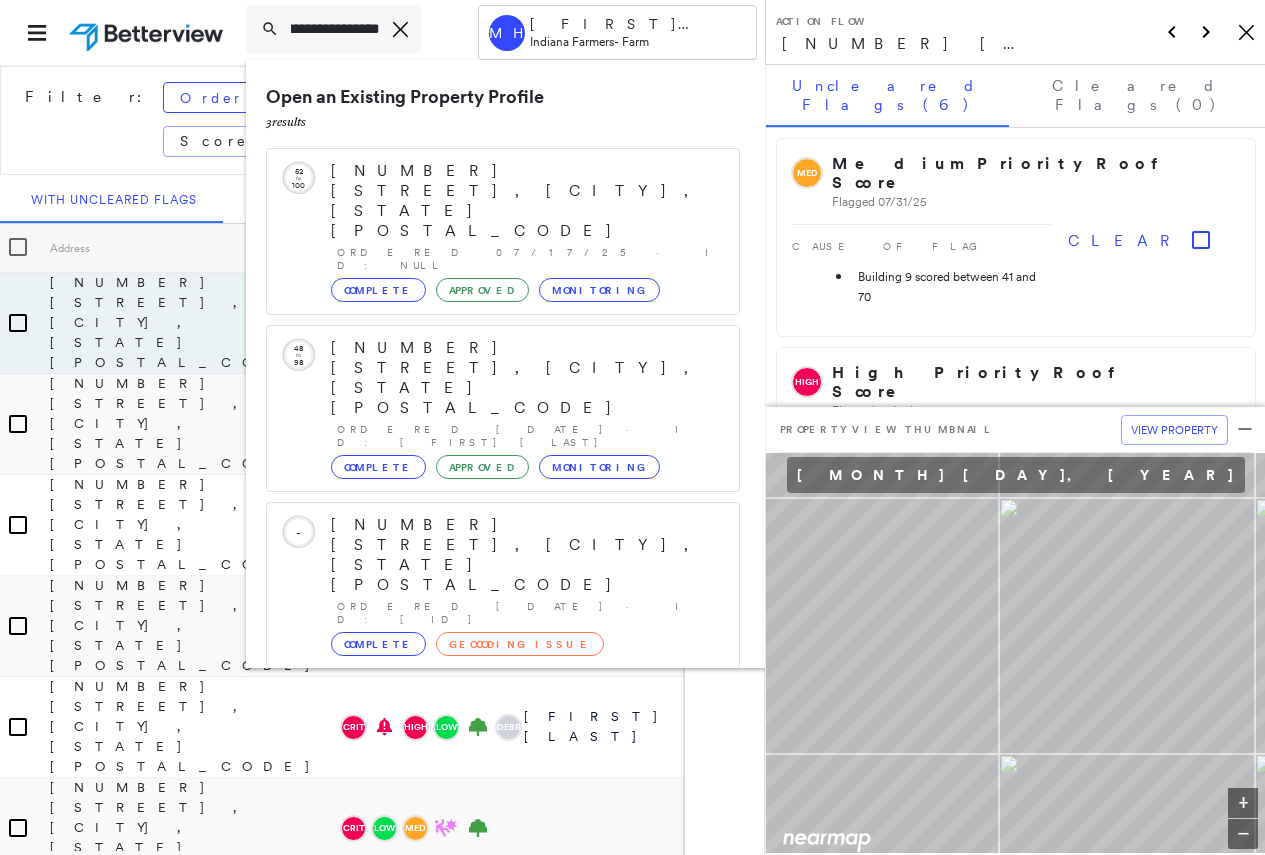 type on "**********" 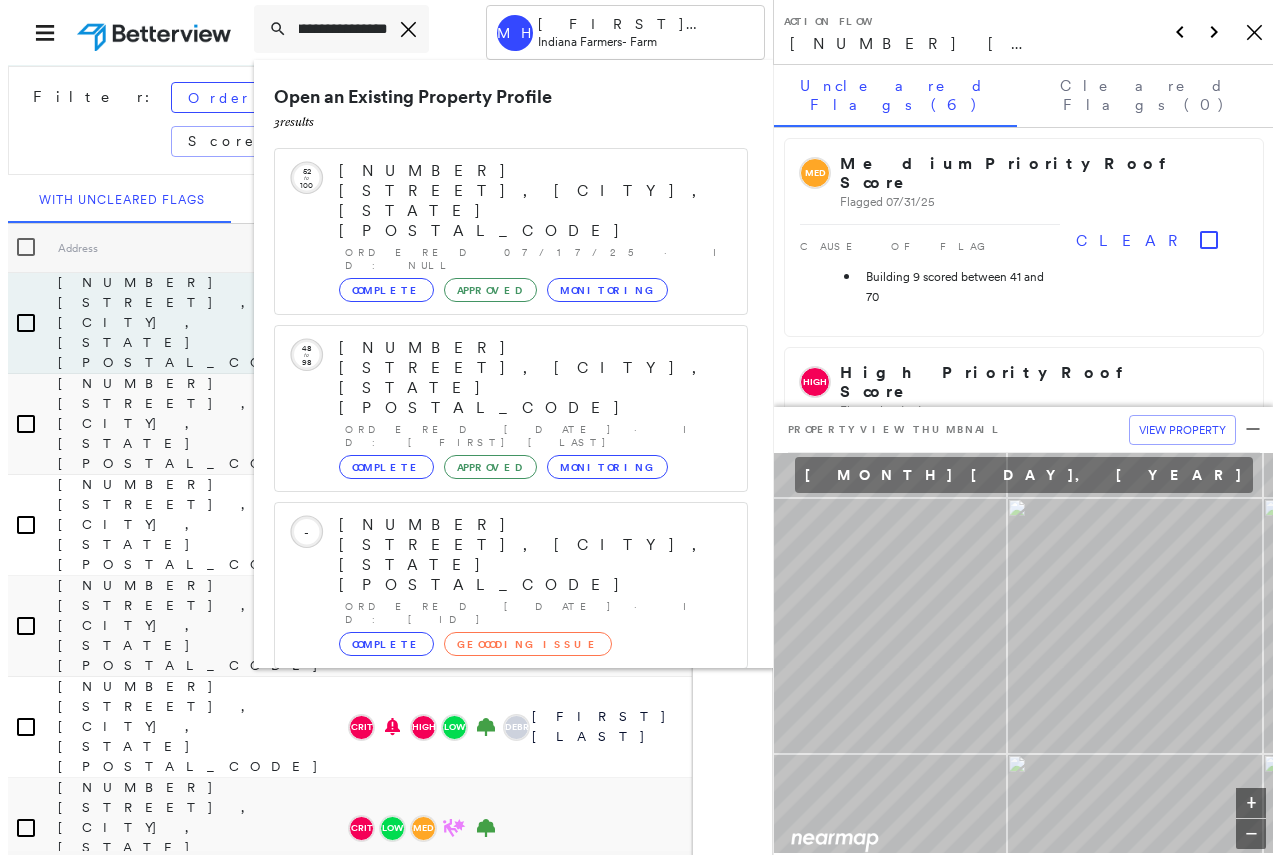 scroll, scrollTop: 0, scrollLeft: 0, axis: both 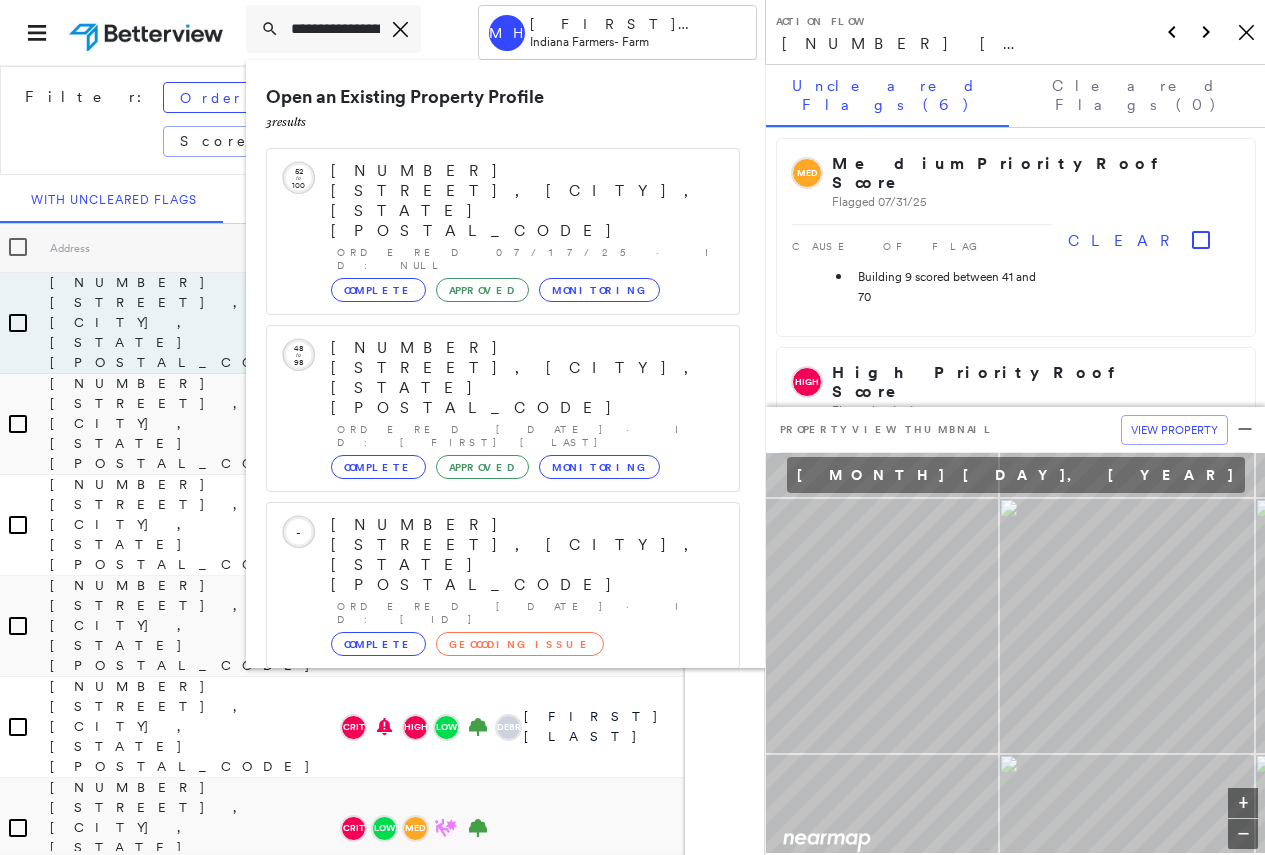 click on "[NUMBER] [STREET], [CITY], [STATE] [POSTAL_CODE]" at bounding box center (491, 805) 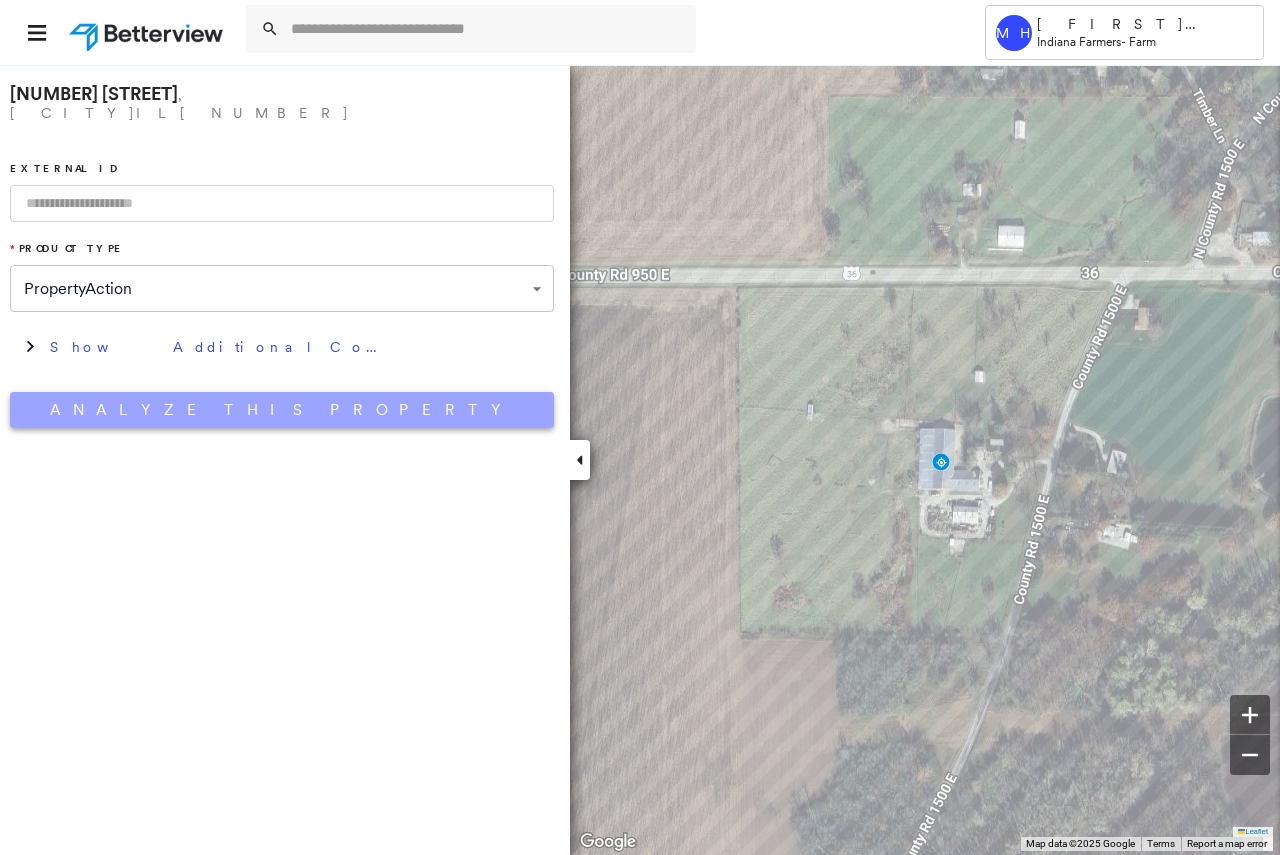 click on "Analyze This Property" at bounding box center (282, 410) 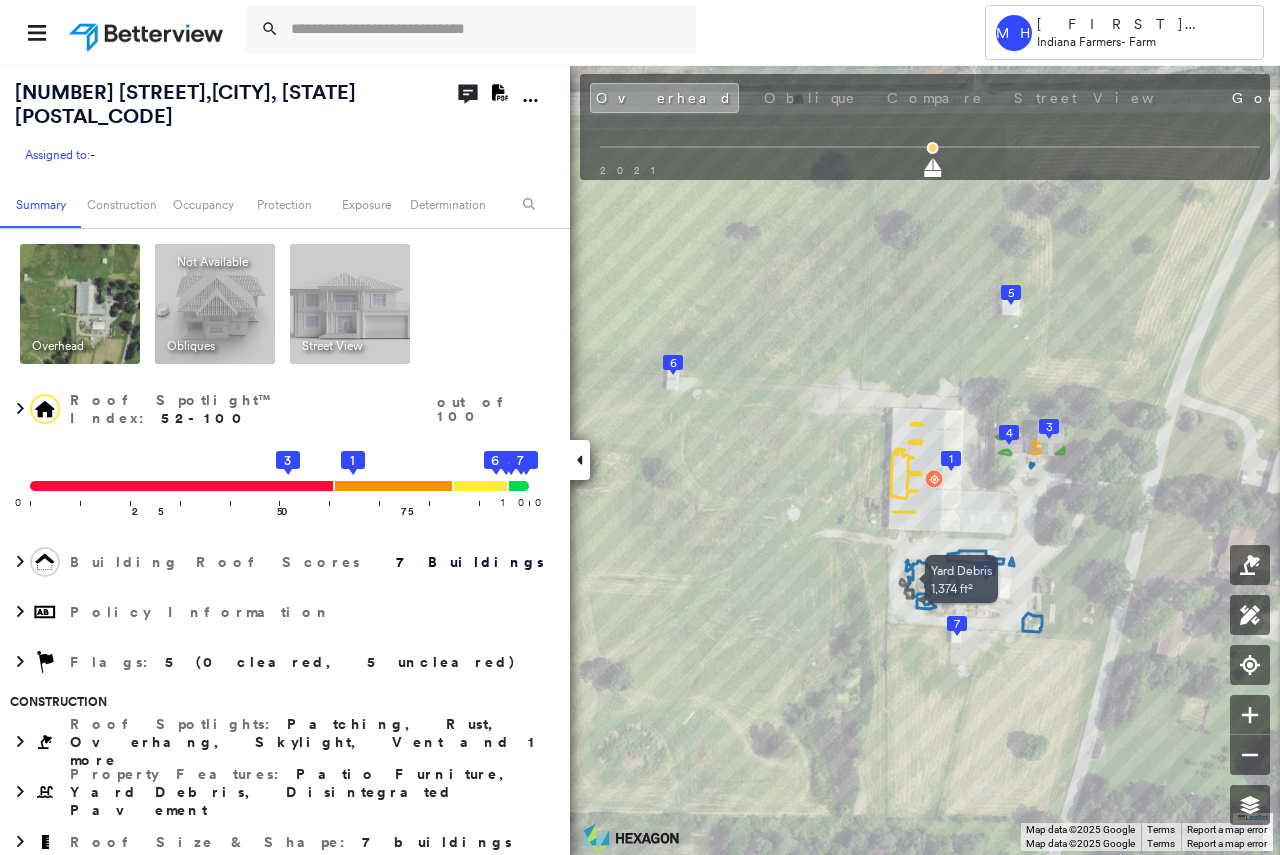 drag, startPoint x: 953, startPoint y: 632, endPoint x: 922, endPoint y: 564, distance: 74.73286 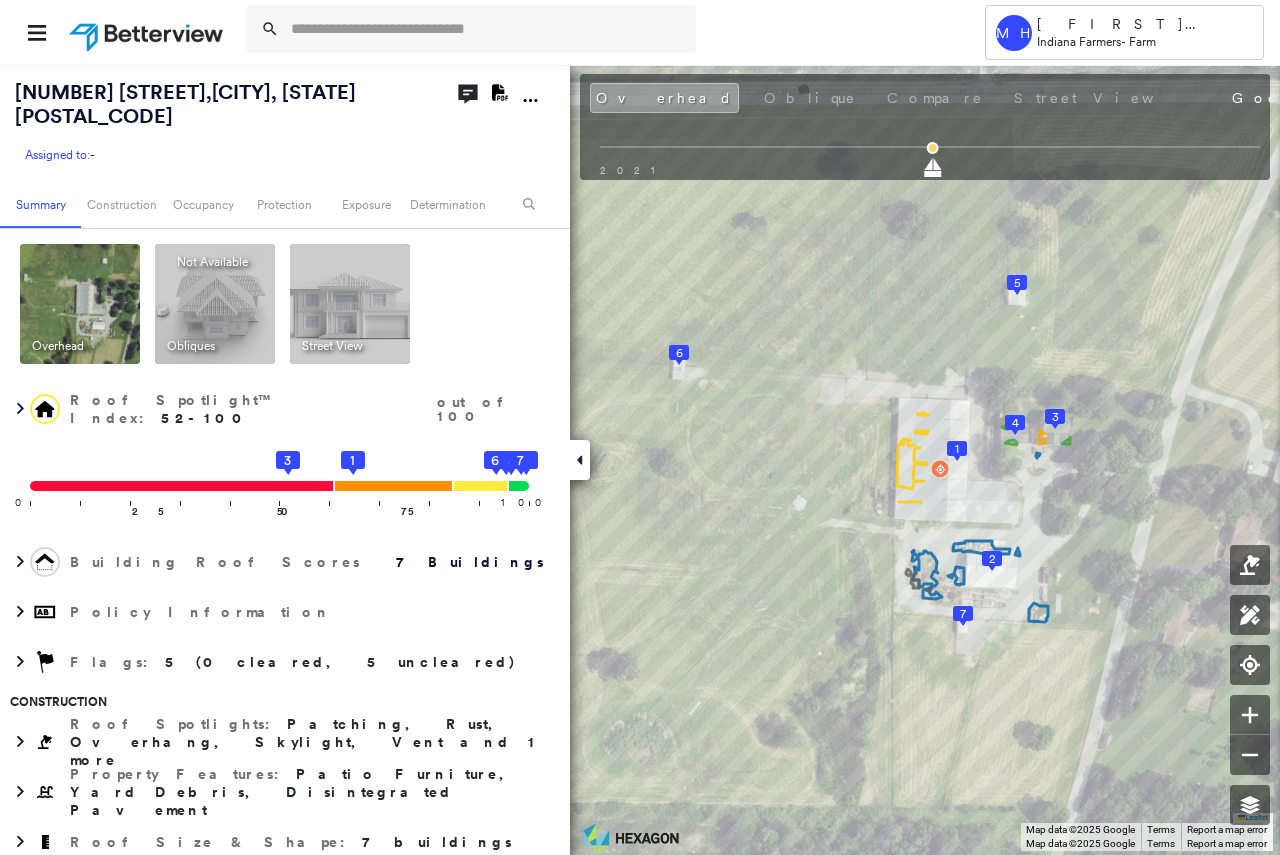 click on "Download PDF Report" 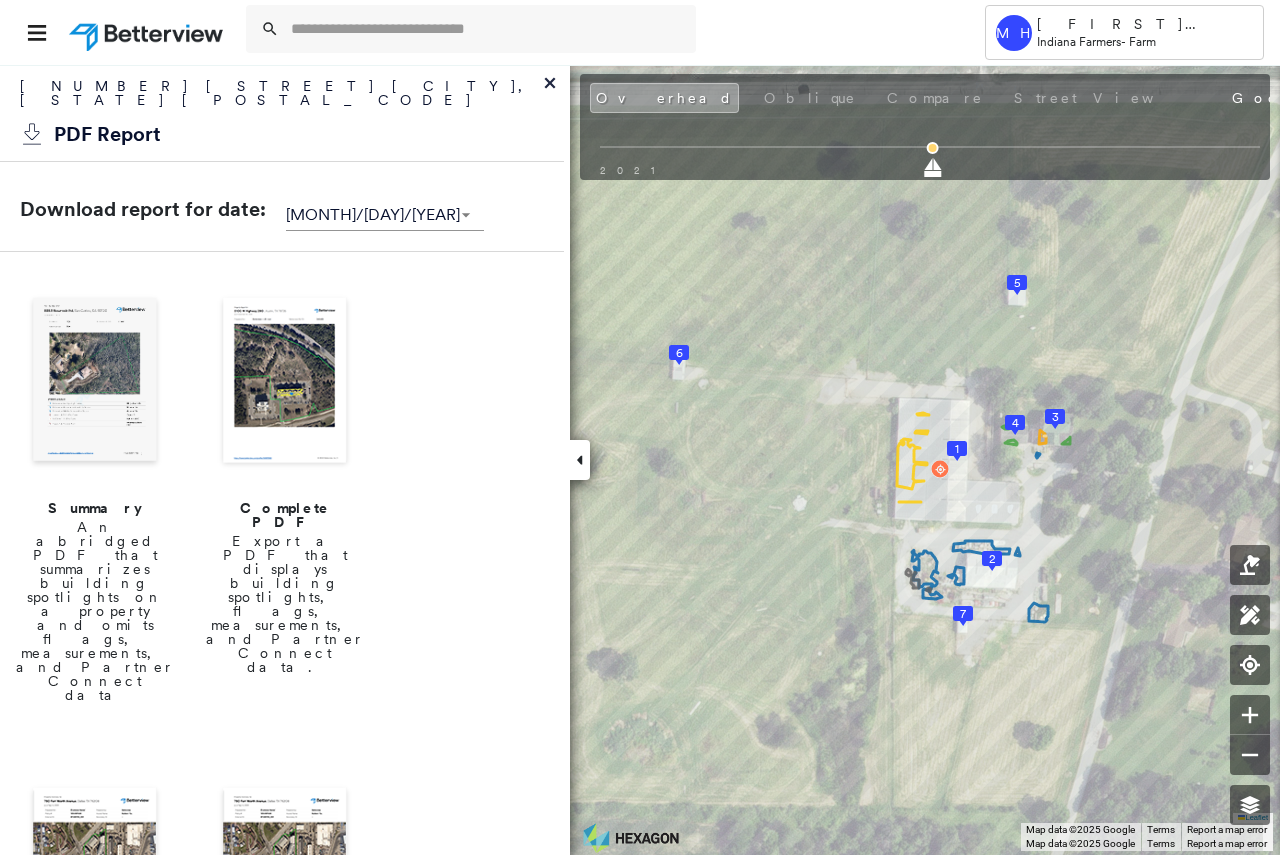 click at bounding box center [285, 382] 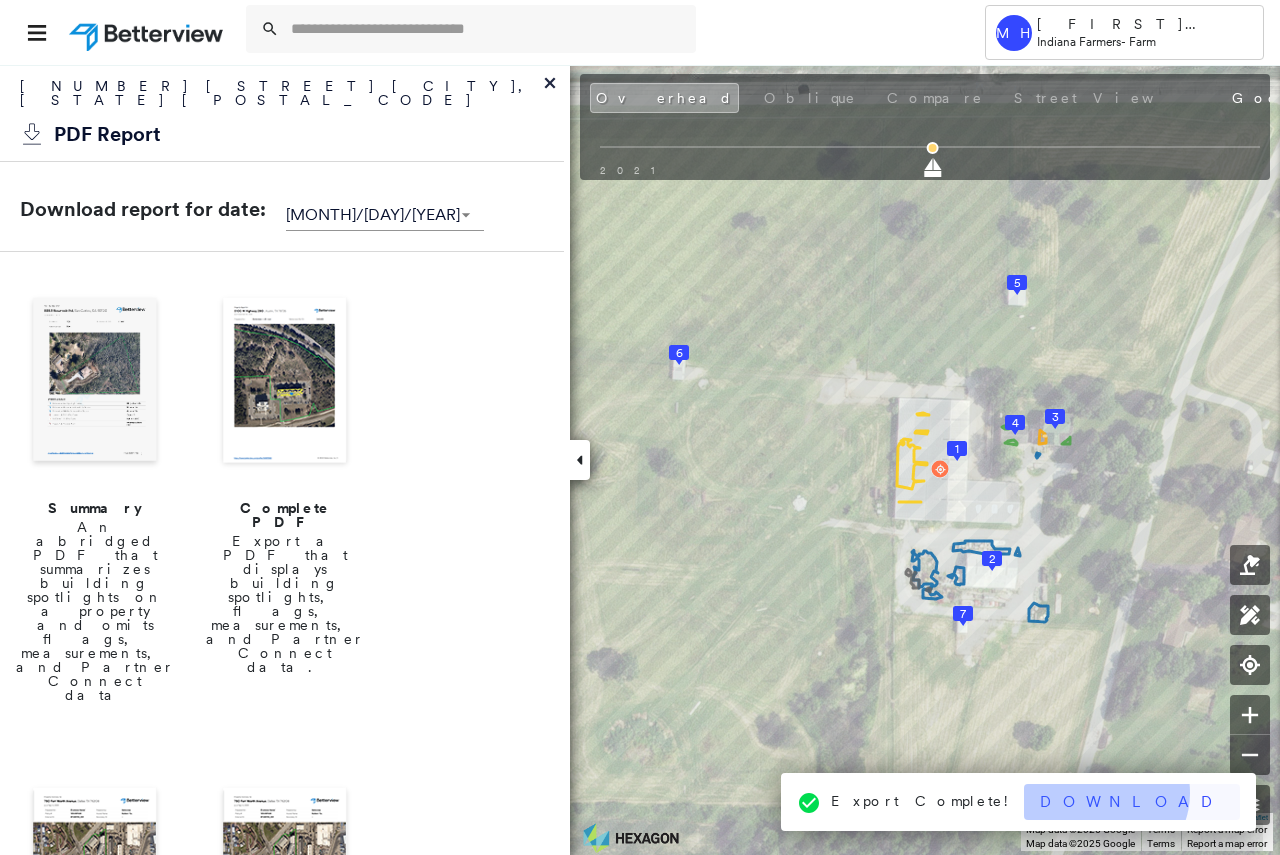 click on "Download" at bounding box center (1132, 802) 